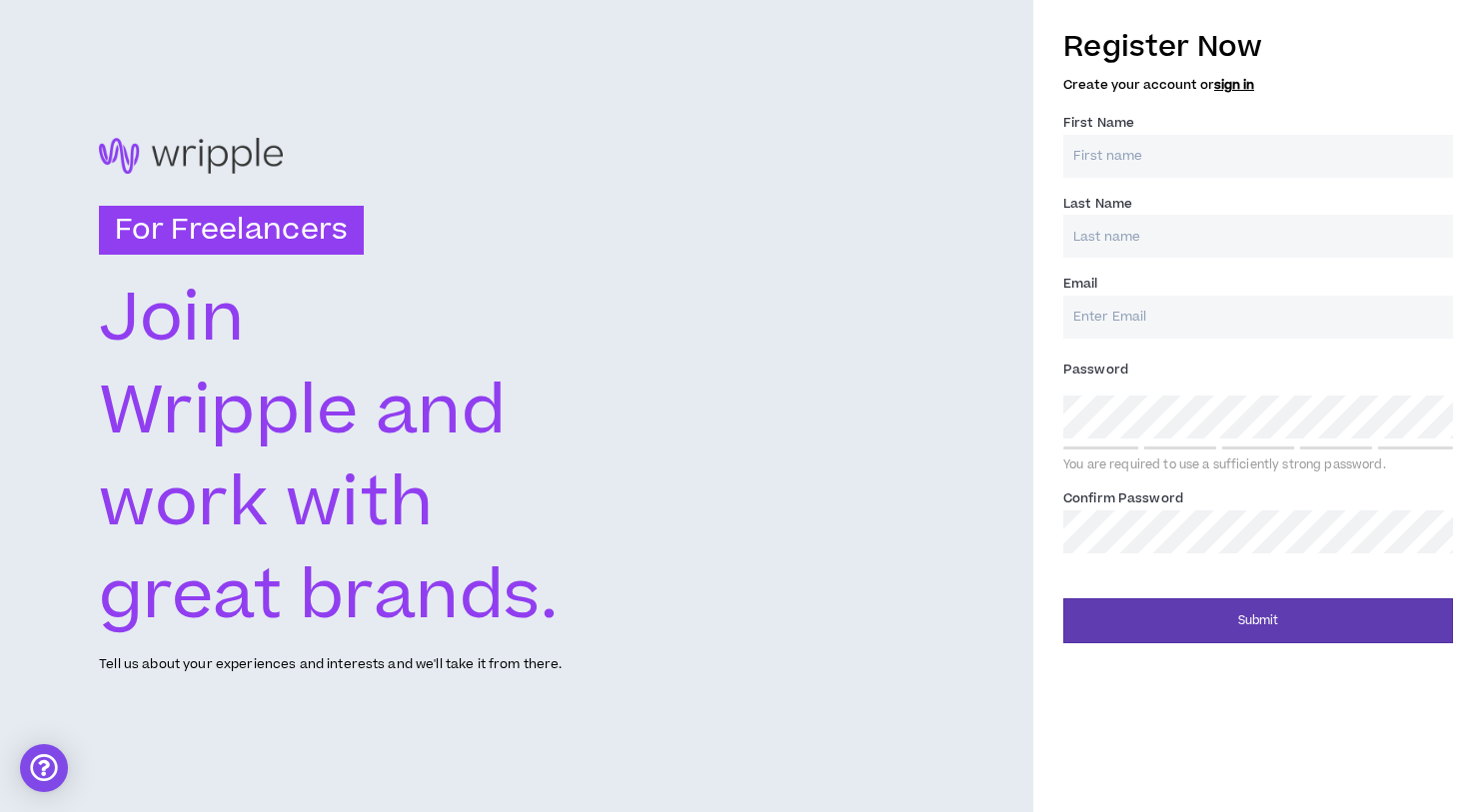 scroll, scrollTop: 0, scrollLeft: 0, axis: both 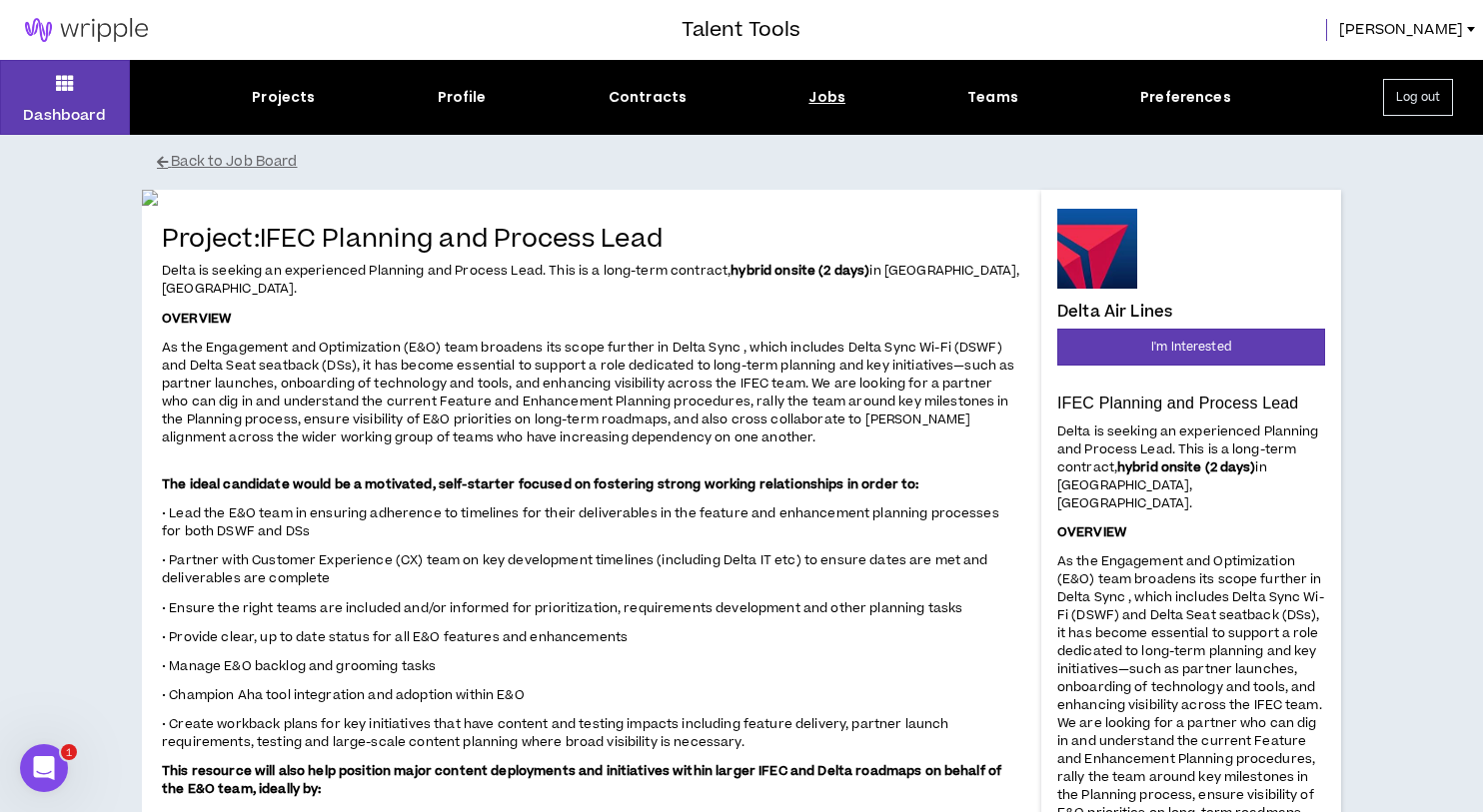 click at bounding box center [86, 30] 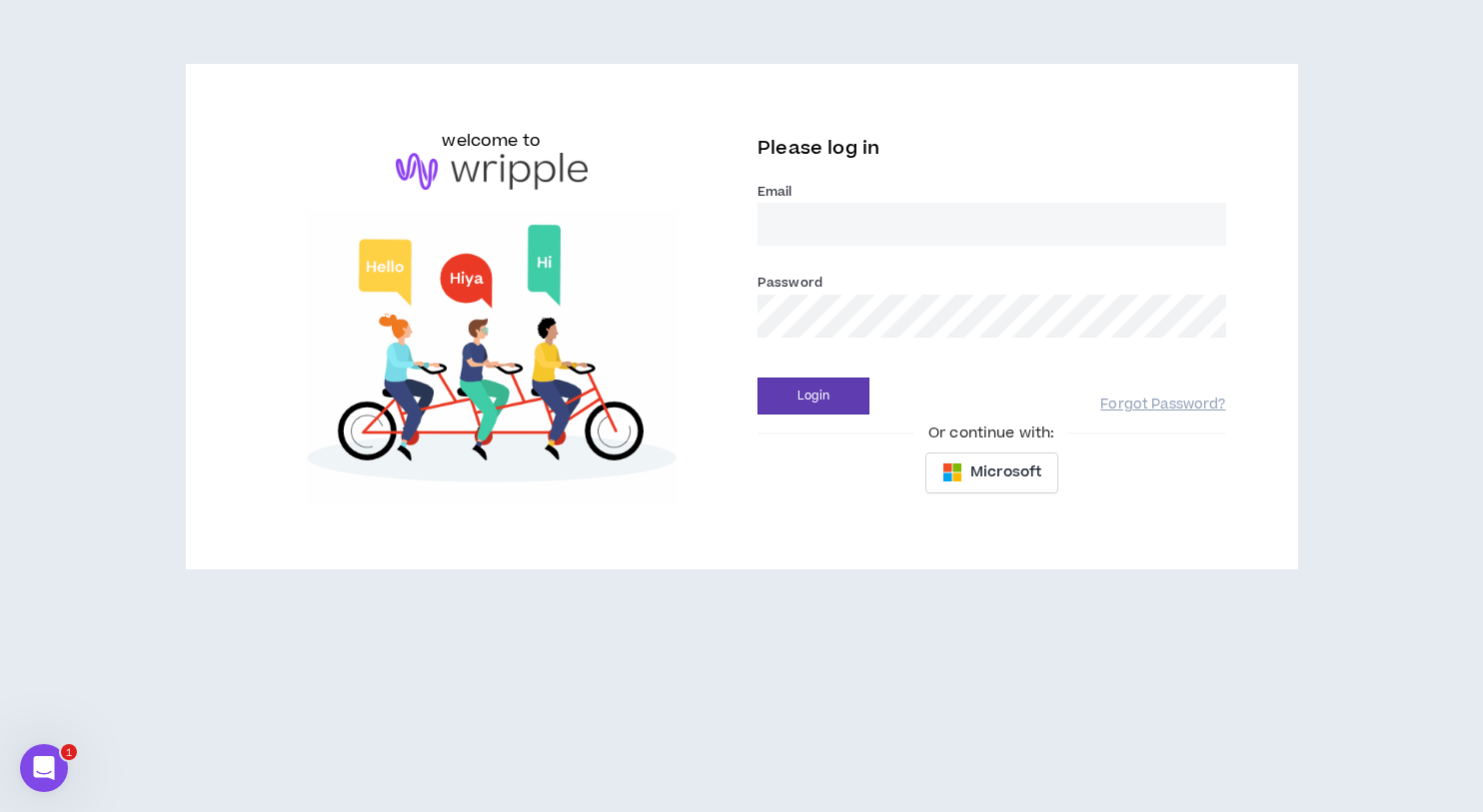 type on "[EMAIL_ADDRESS][DOMAIN_NAME]" 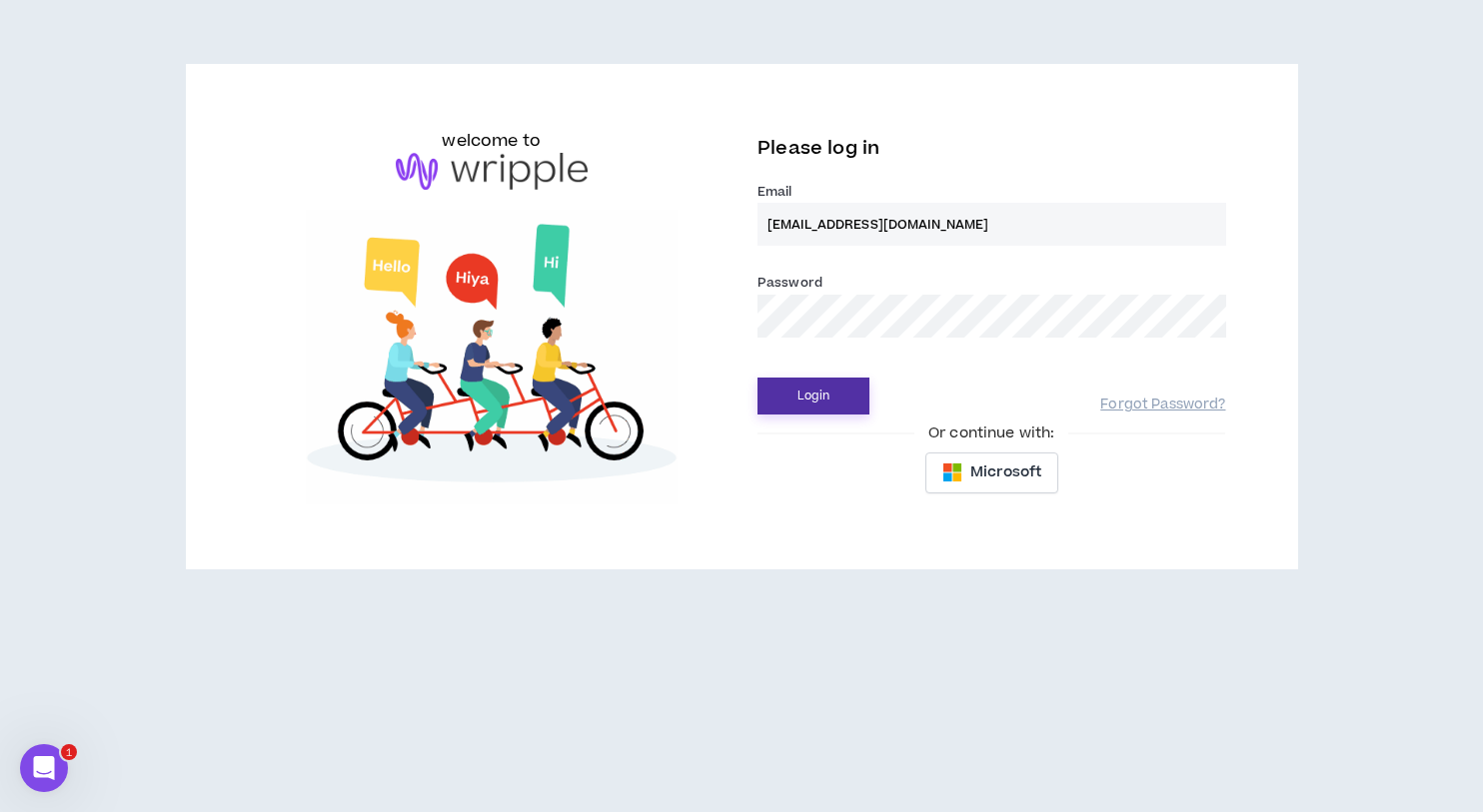 click on "Login" at bounding box center [813, 396] 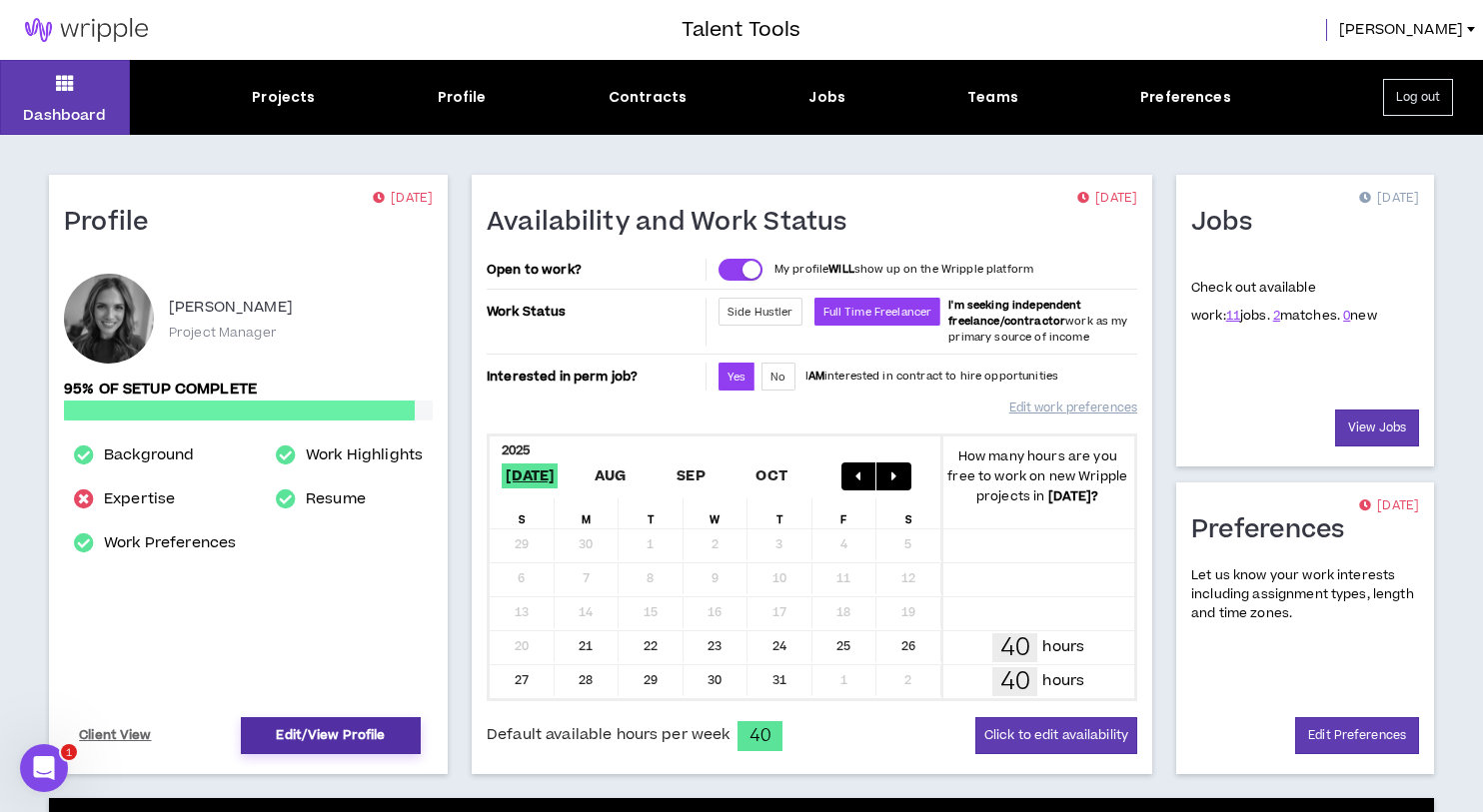 click on "Edit/View Profile" at bounding box center (331, 735) 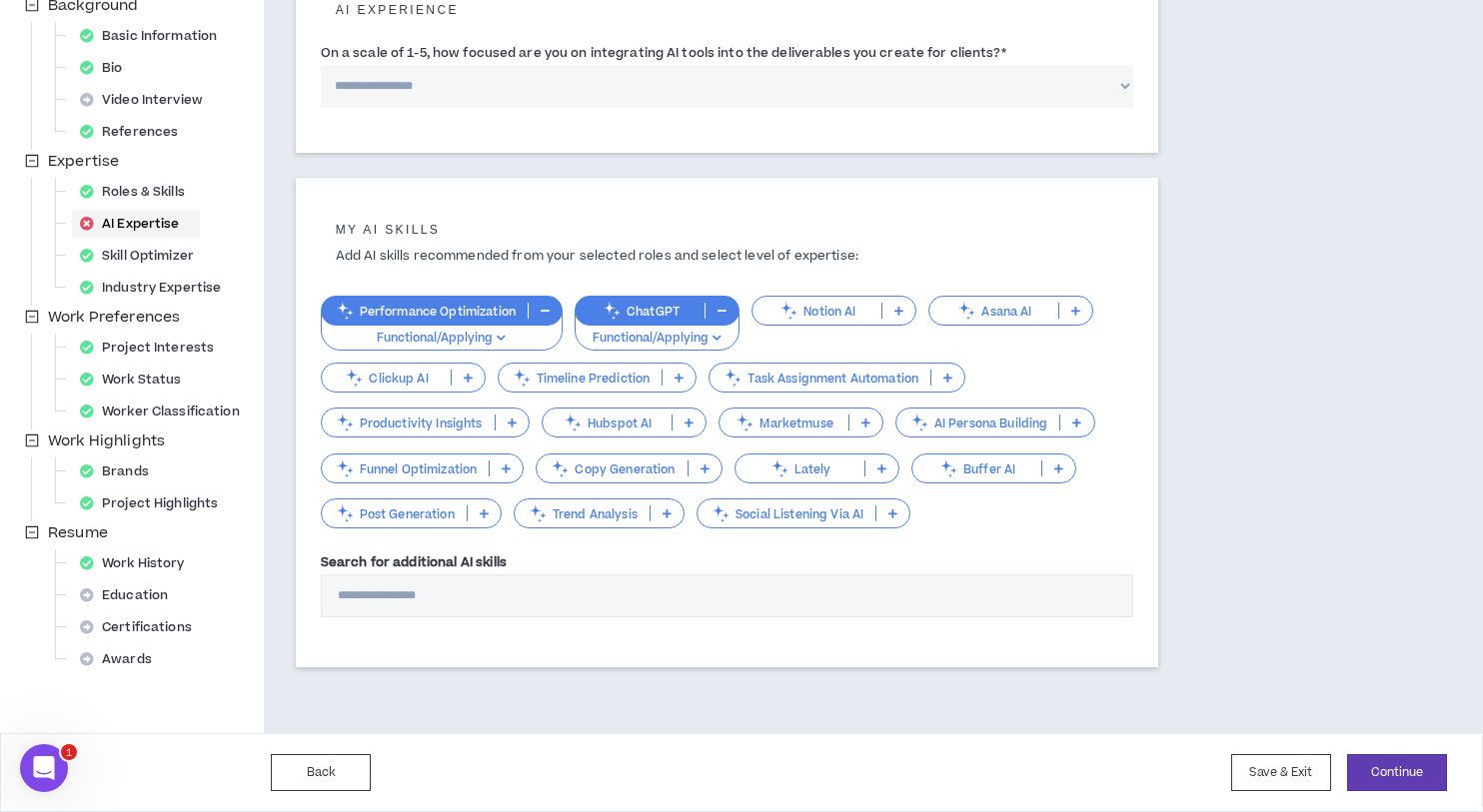 scroll, scrollTop: 0, scrollLeft: 0, axis: both 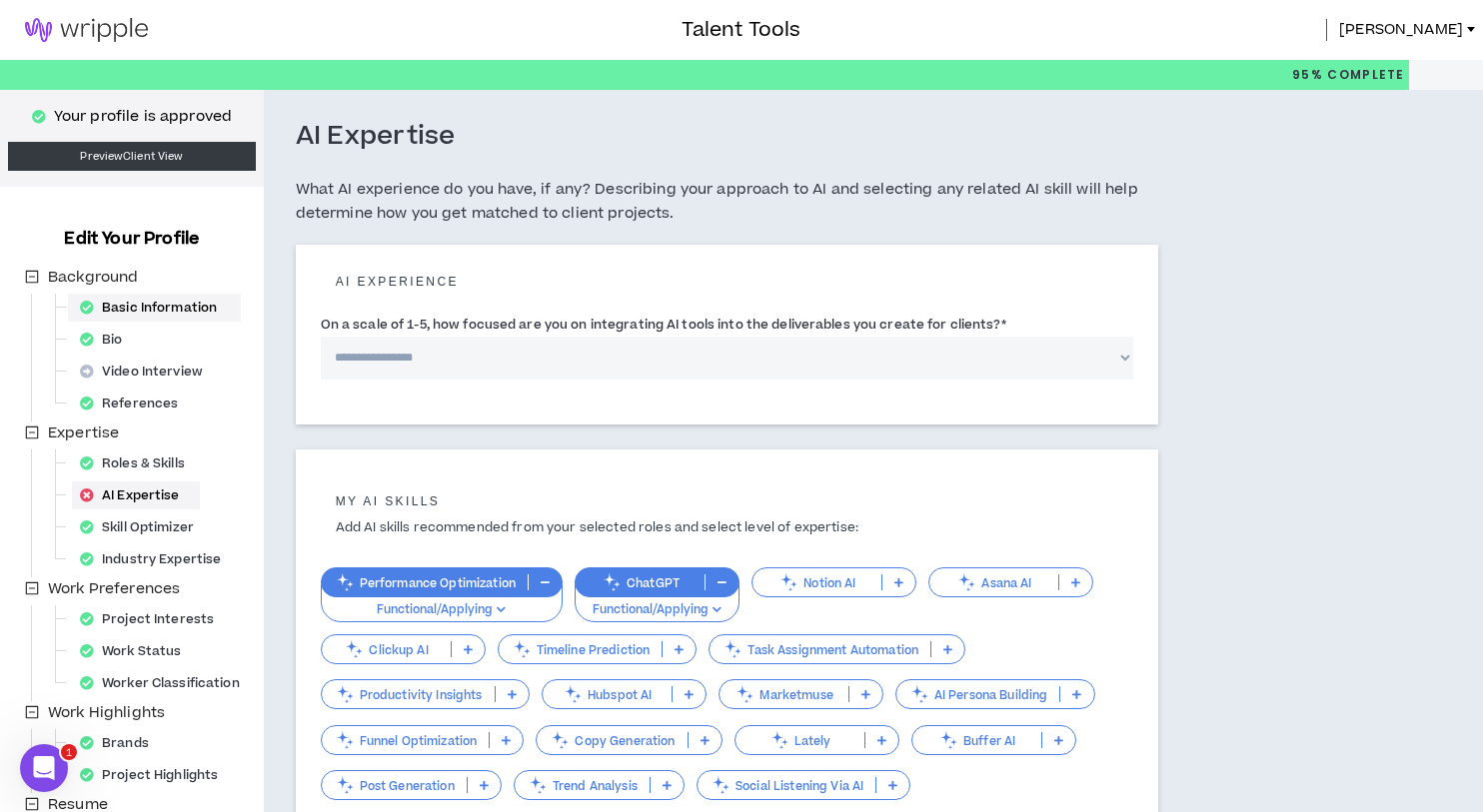 click on "Basic Information" at bounding box center (154, 308) 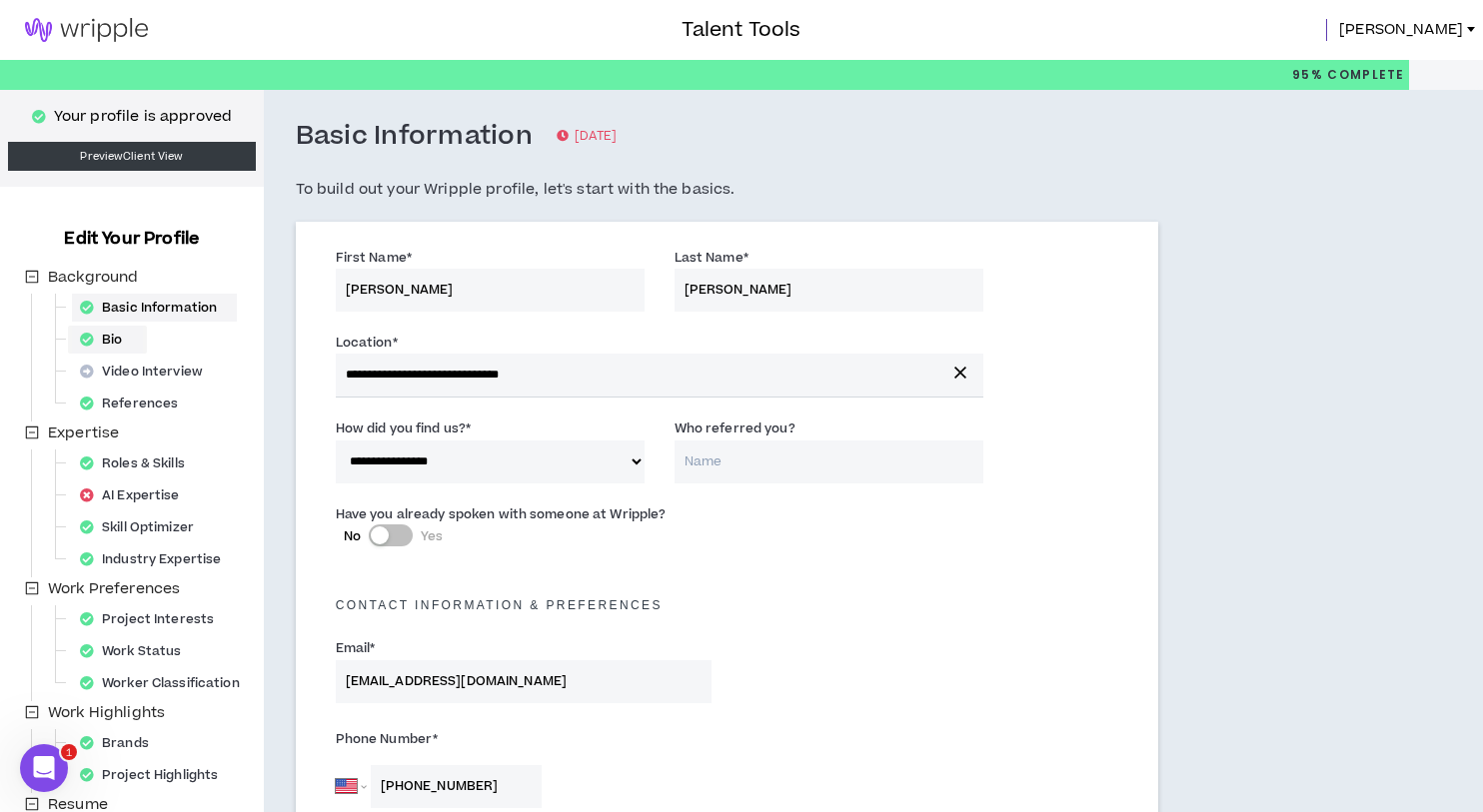 click on "Bio" at bounding box center [107, 340] 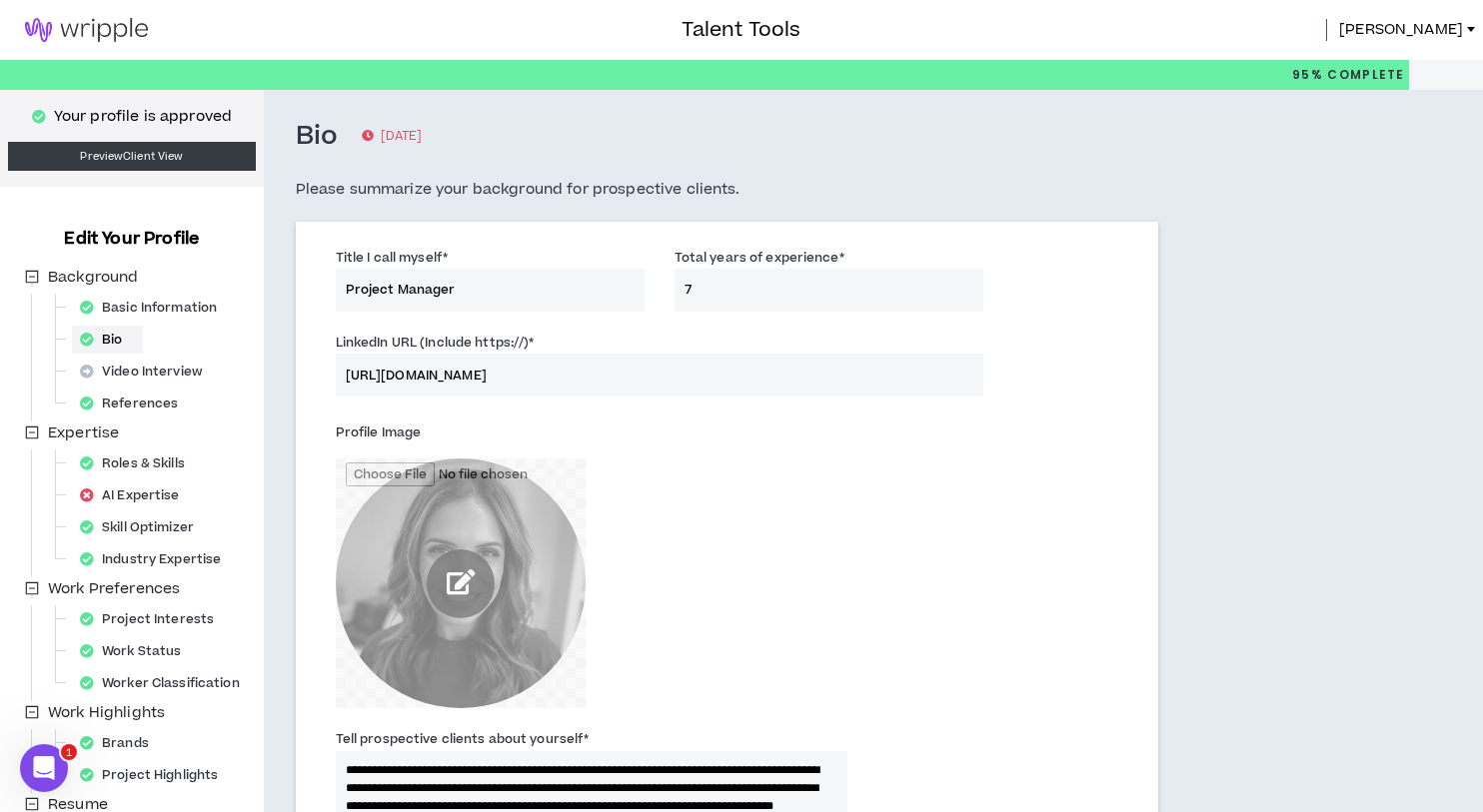 click at bounding box center (461, 583) 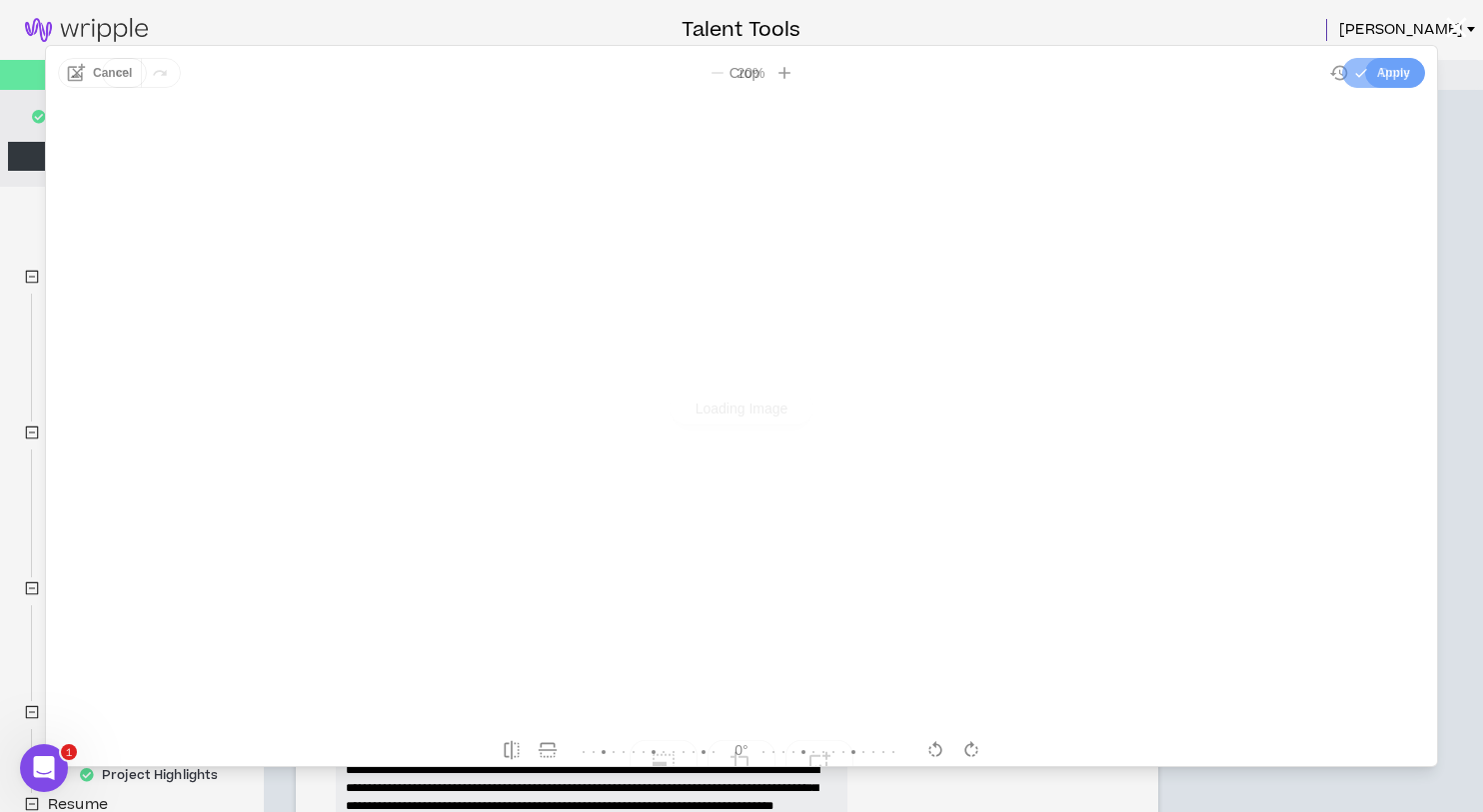 scroll, scrollTop: 0, scrollLeft: 0, axis: both 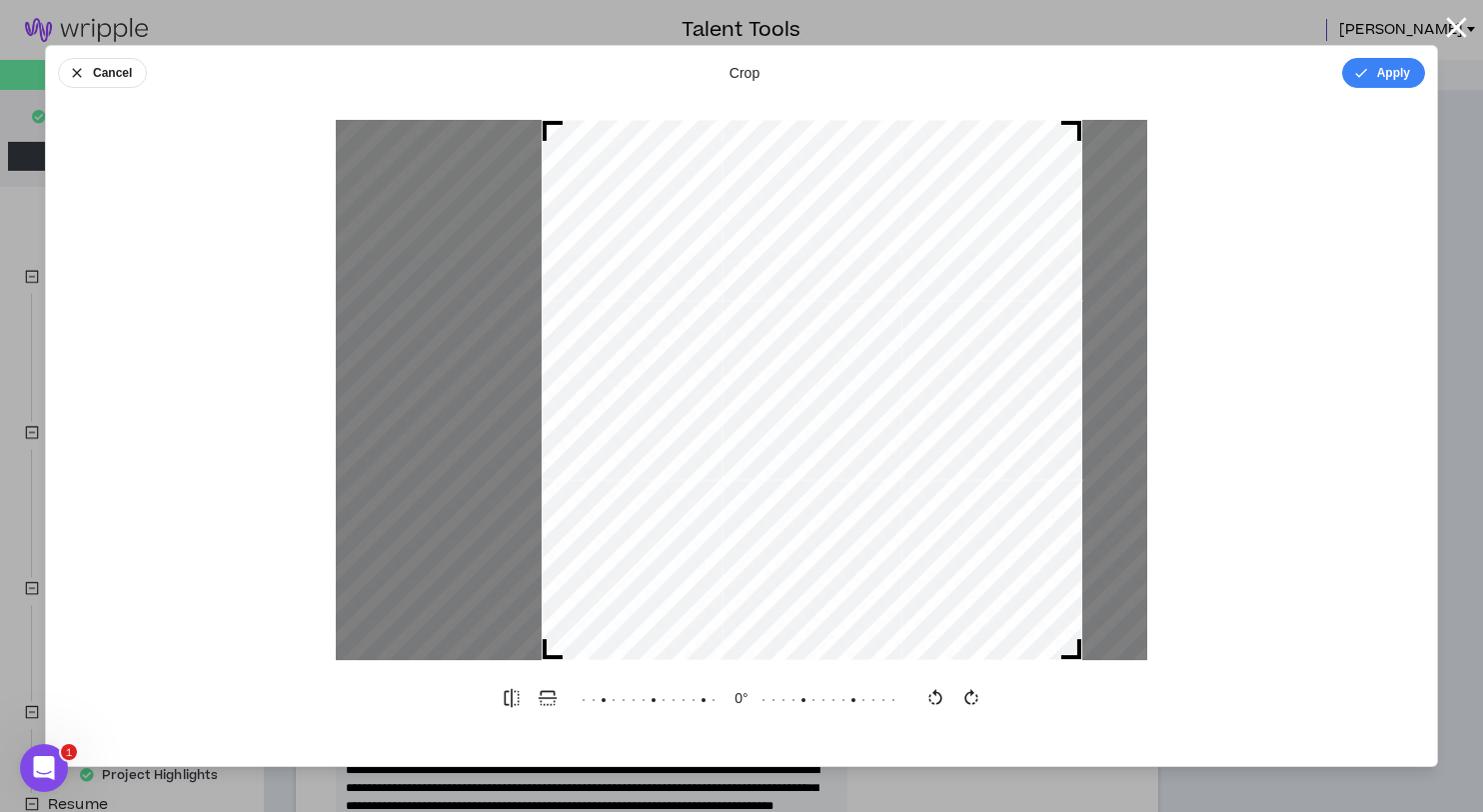 drag, startPoint x: 743, startPoint y: 519, endPoint x: 808, endPoint y: 525, distance: 65.27634 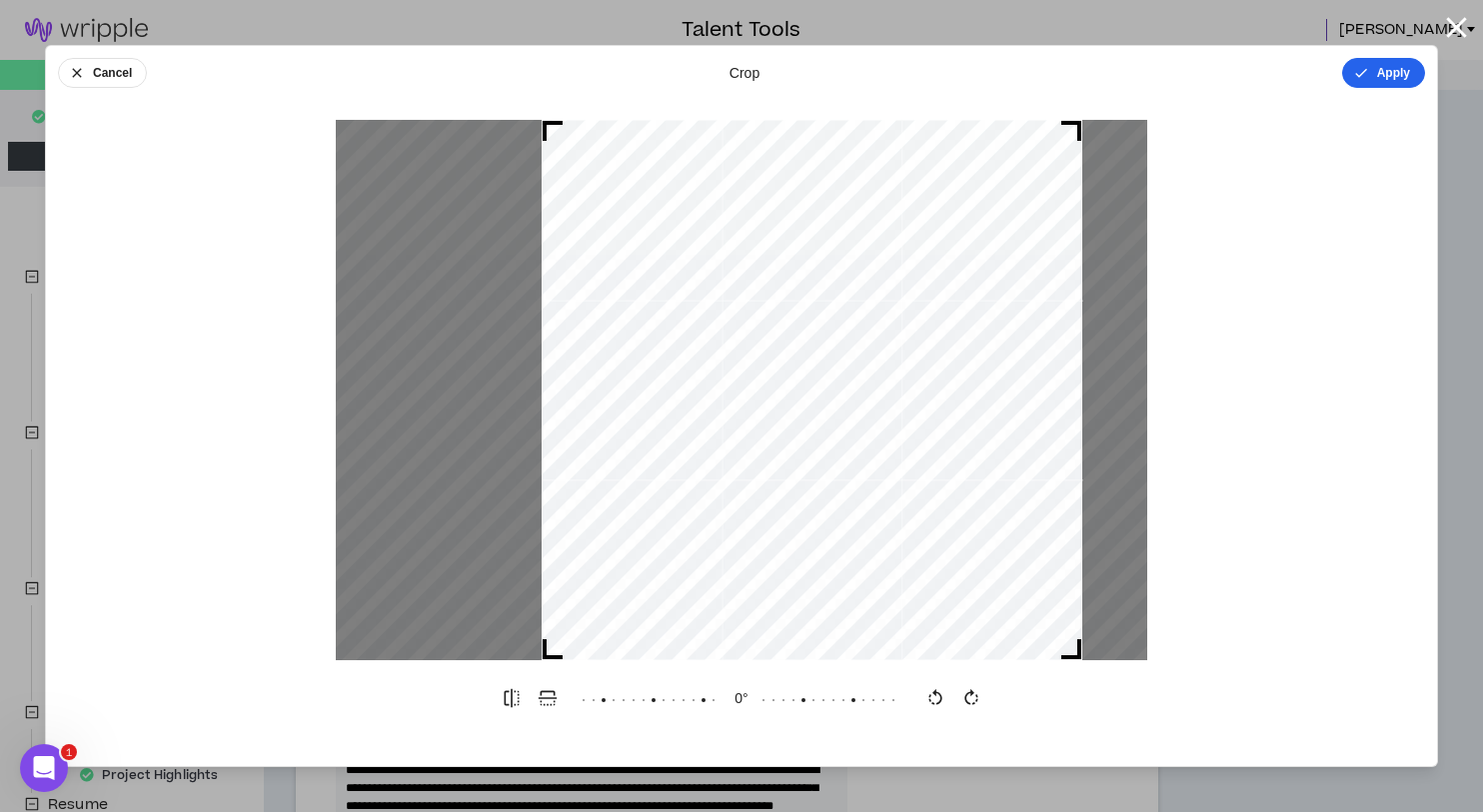 click on "Apply" at bounding box center (1383, 73) 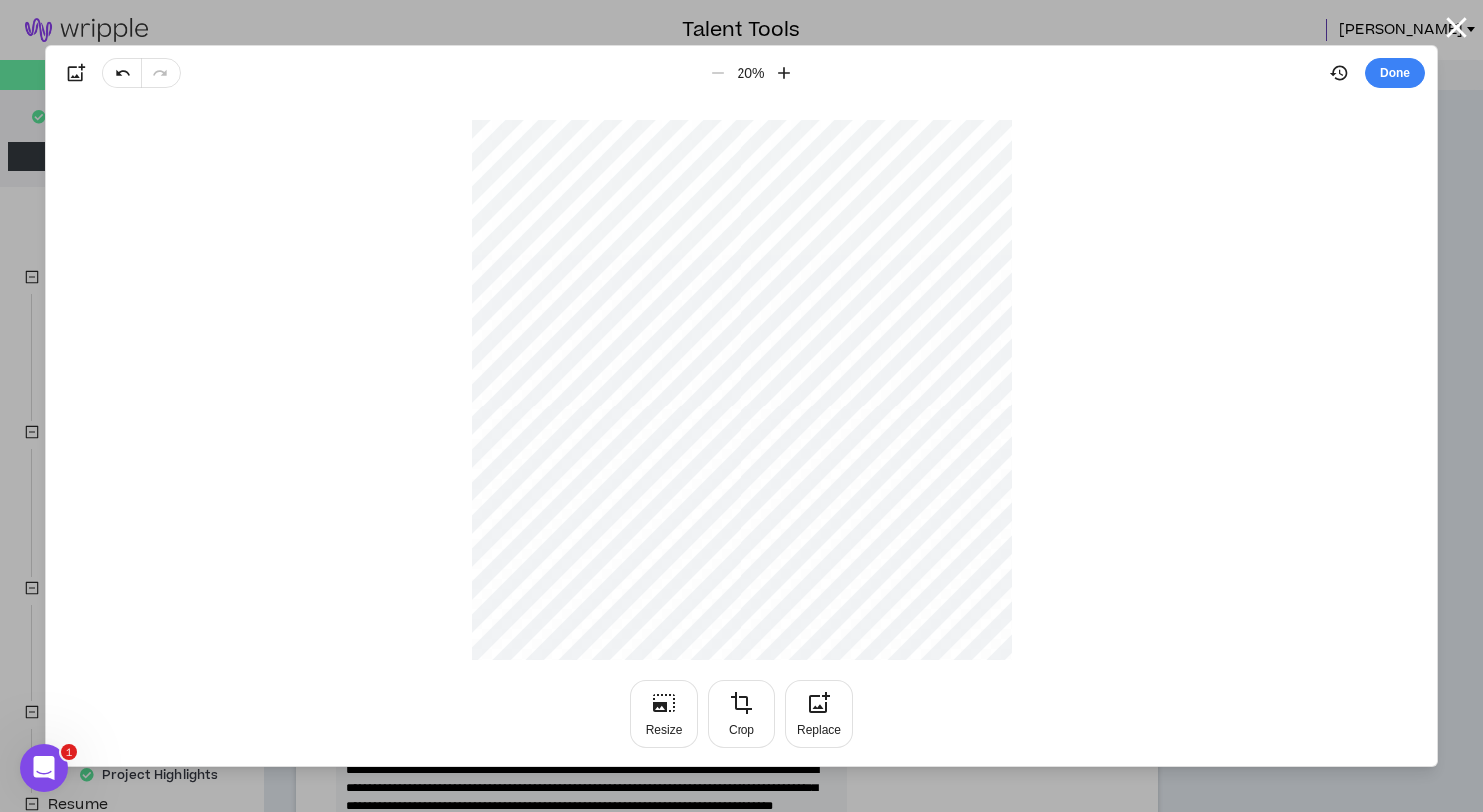 click on "Done" at bounding box center [1395, 73] 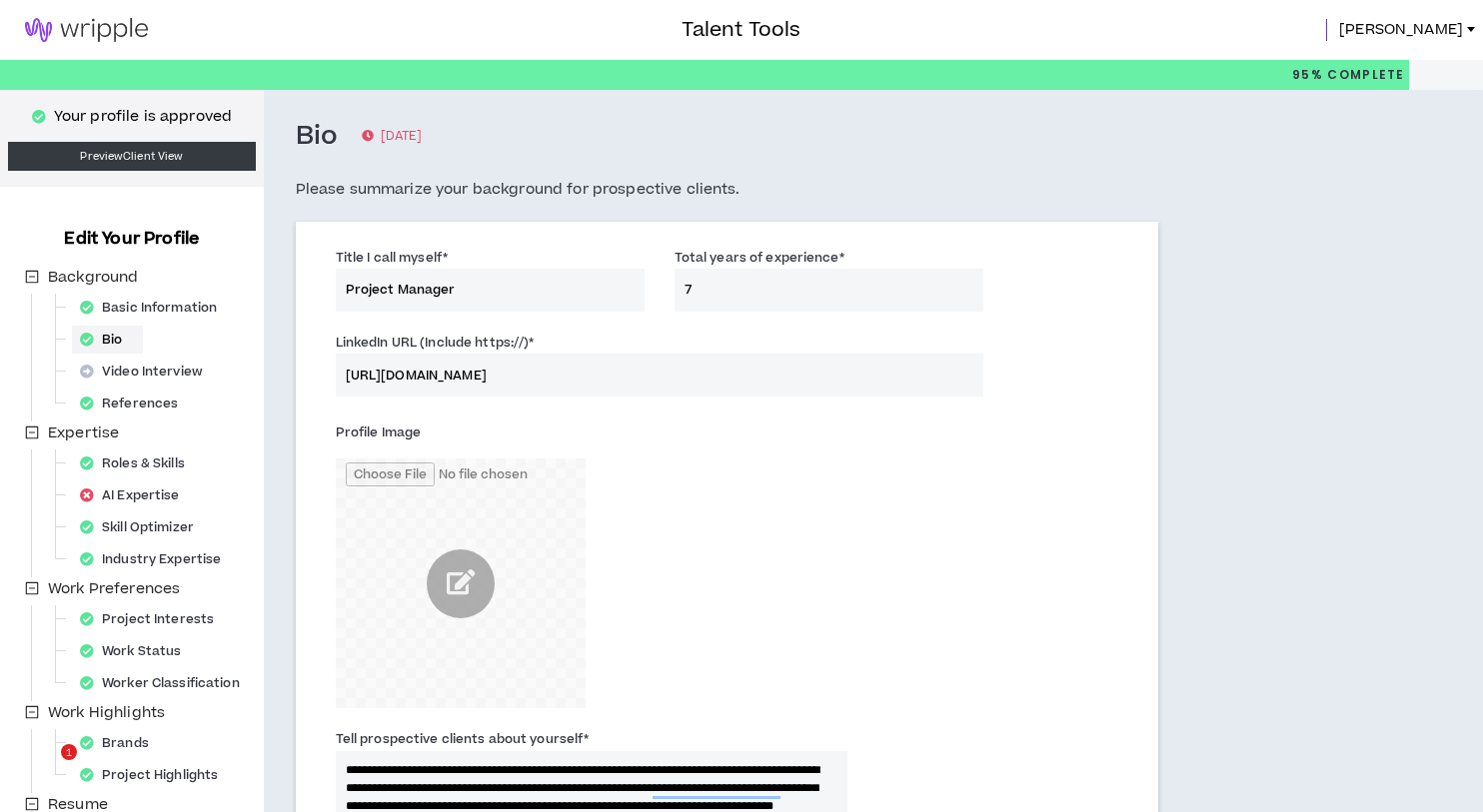scroll, scrollTop: 384, scrollLeft: 0, axis: vertical 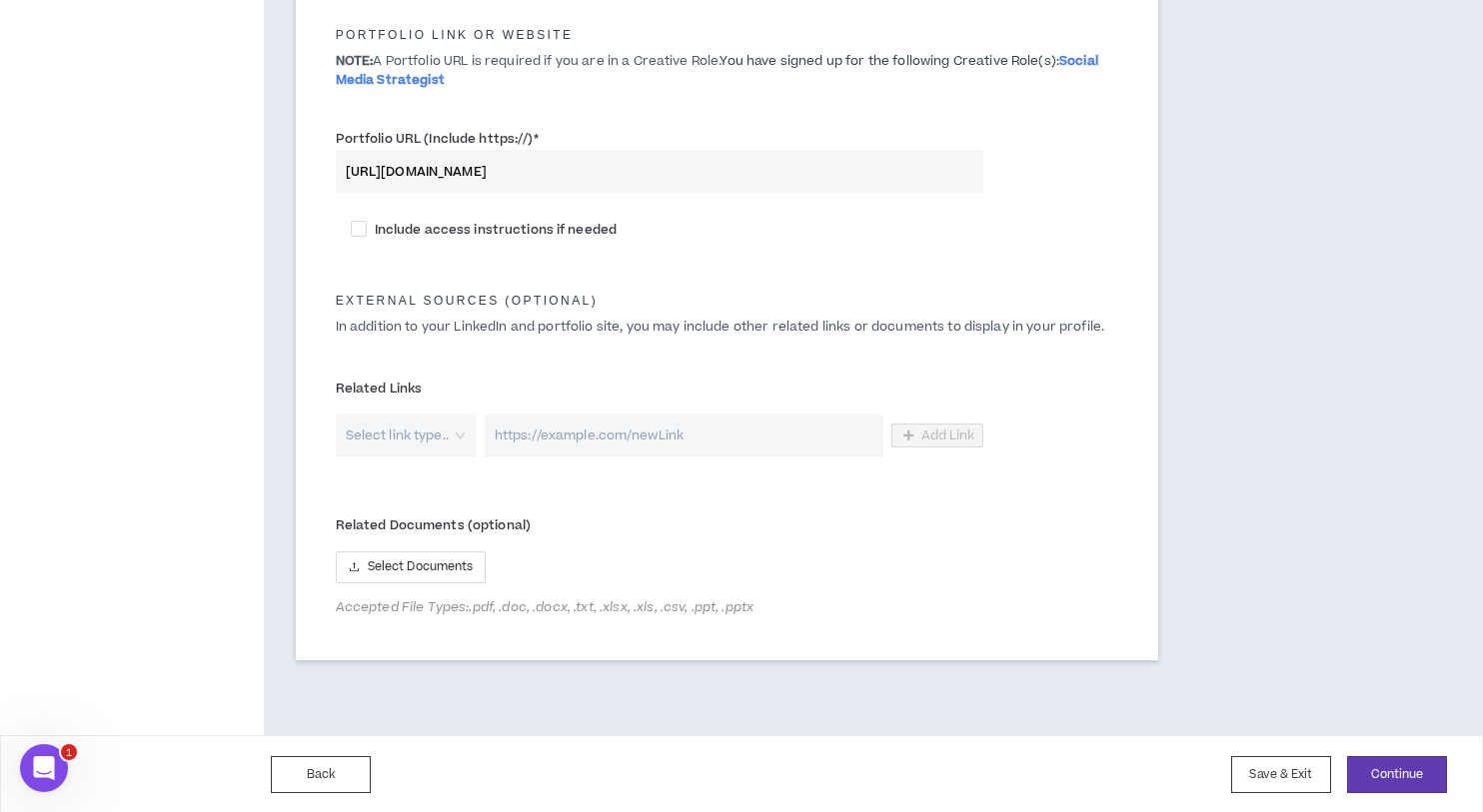 click on "Save & Exit" at bounding box center [1281, 774] 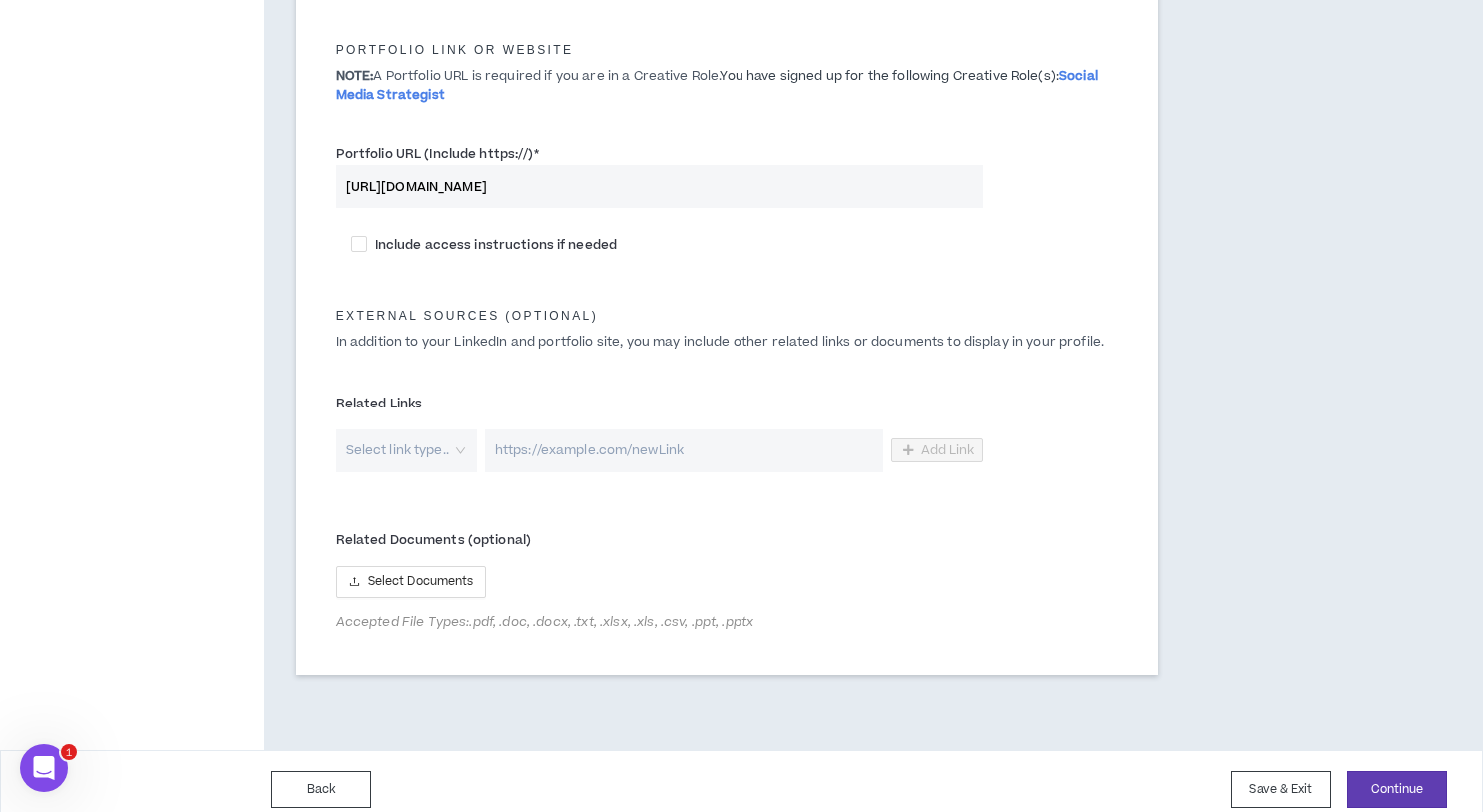 scroll, scrollTop: 0, scrollLeft: 0, axis: both 